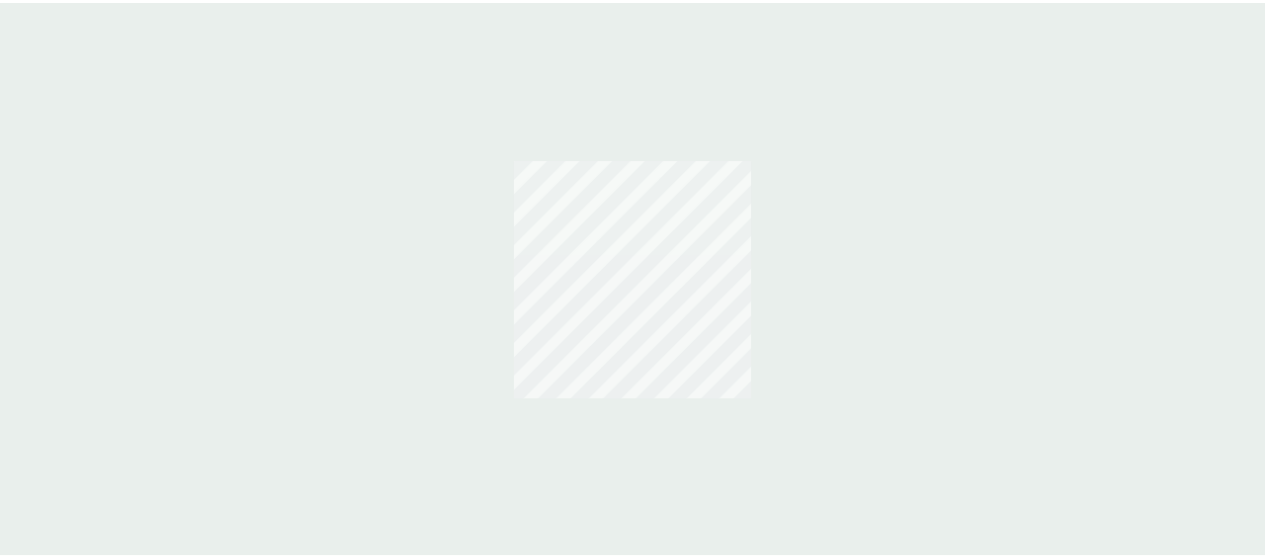 scroll, scrollTop: 0, scrollLeft: 0, axis: both 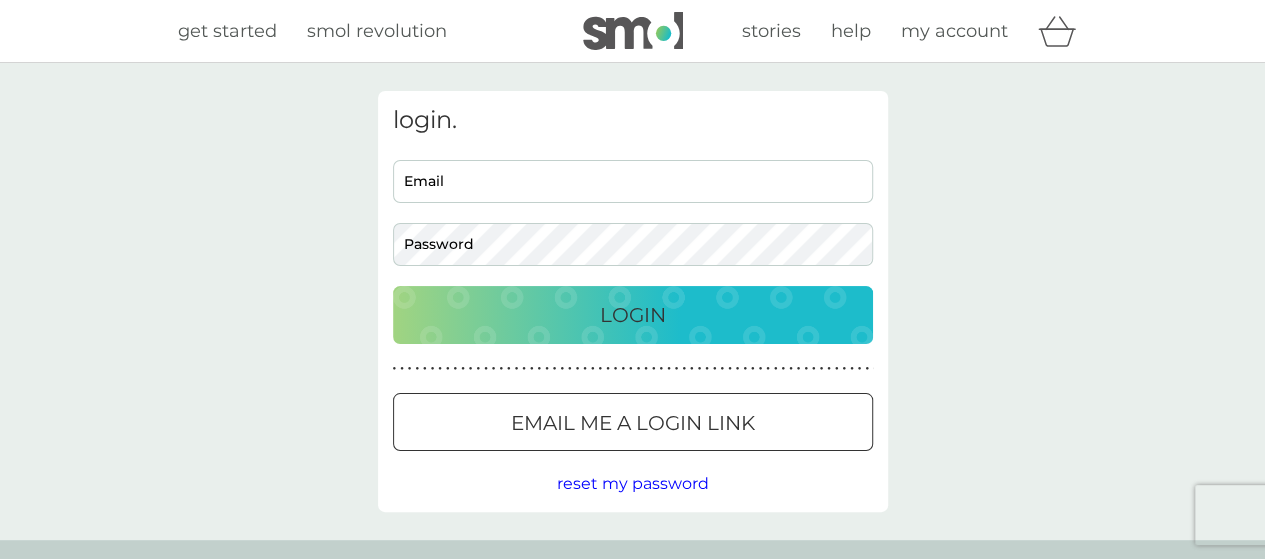 click on "Email" at bounding box center [633, 181] 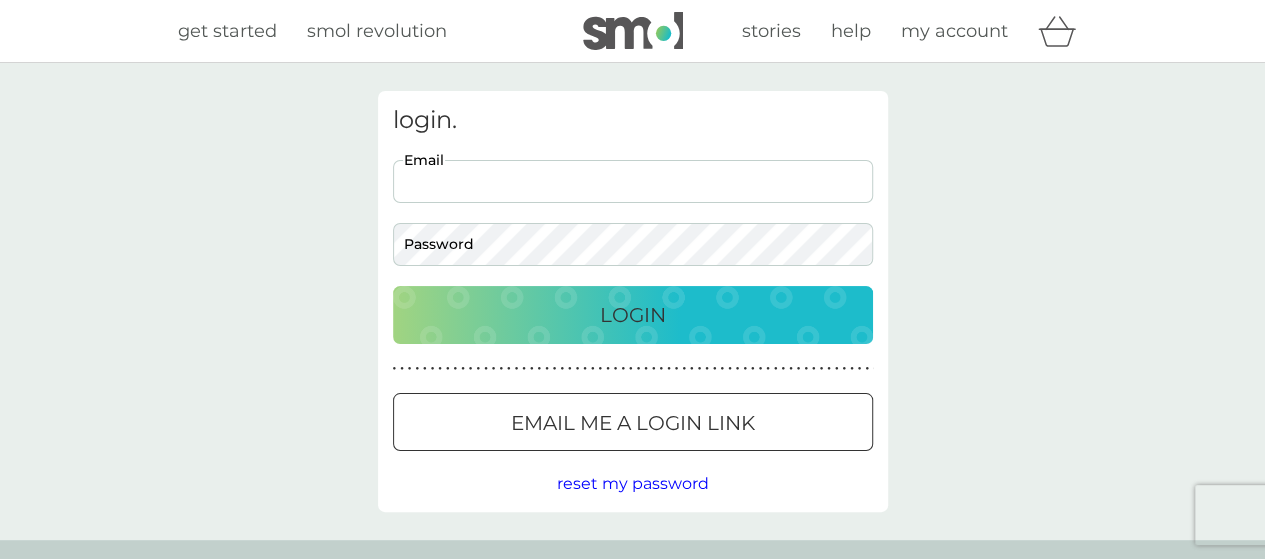 scroll, scrollTop: 0, scrollLeft: 0, axis: both 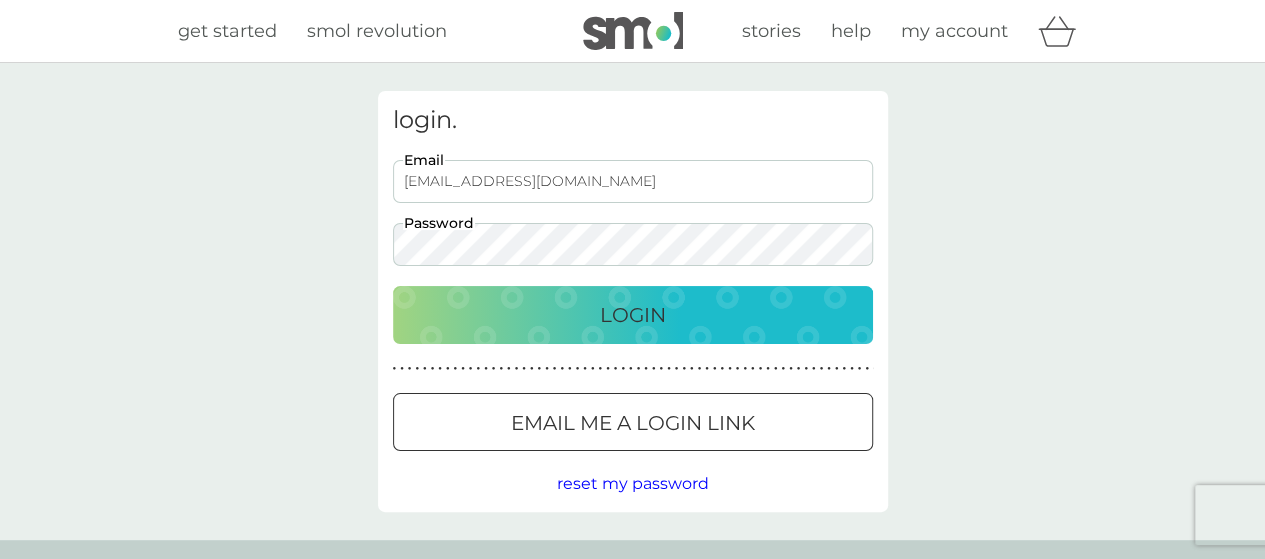 click on "Login" at bounding box center [633, 315] 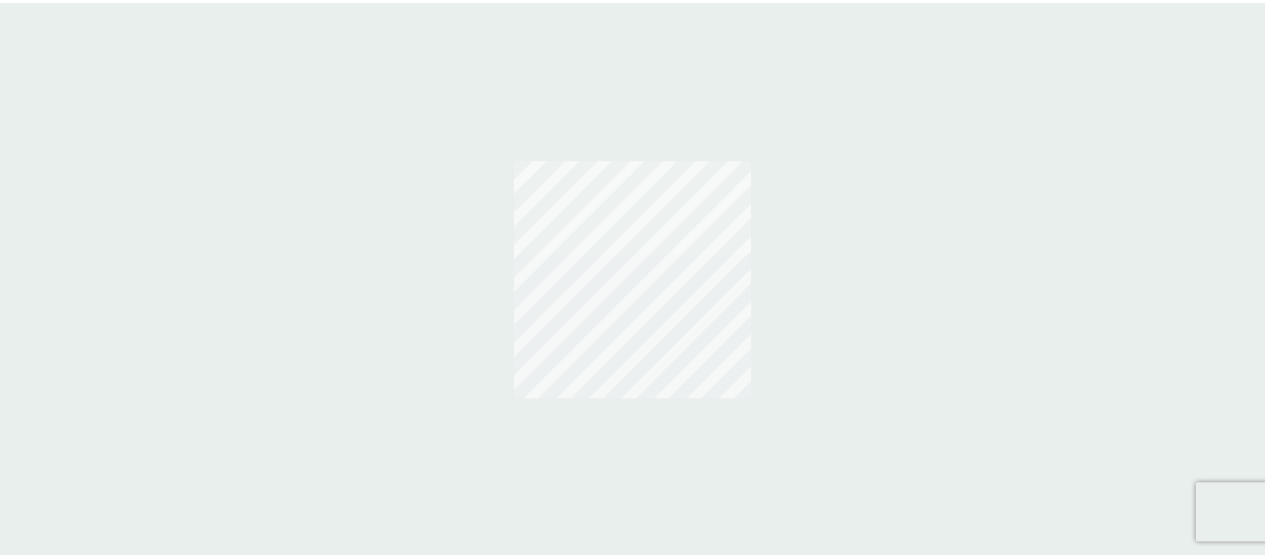 scroll, scrollTop: 0, scrollLeft: 0, axis: both 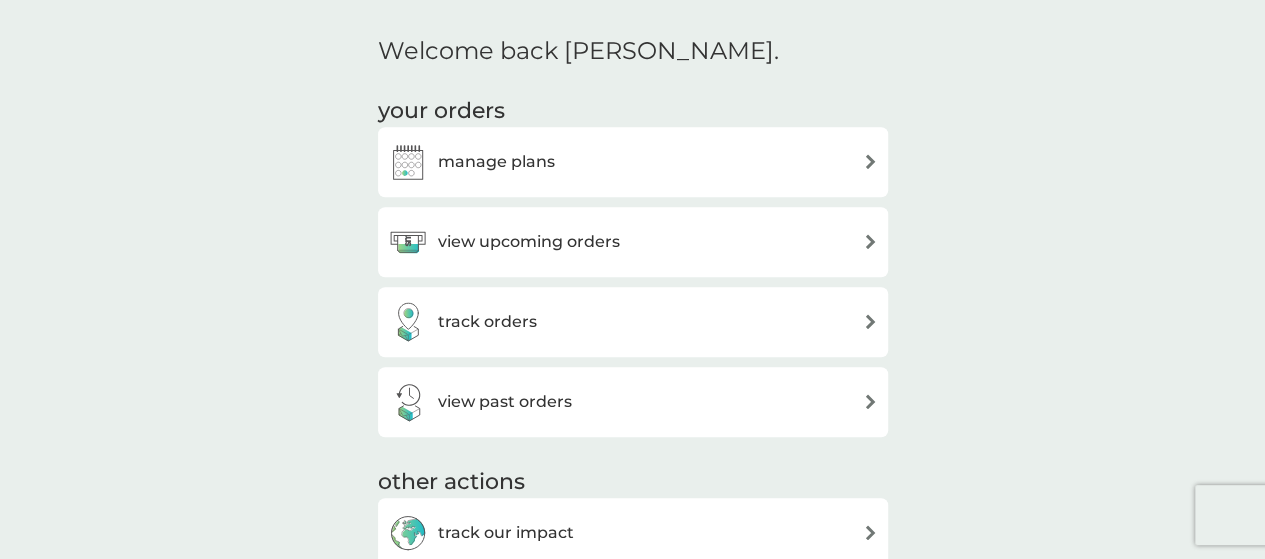 click on "view upcoming orders" at bounding box center (529, 242) 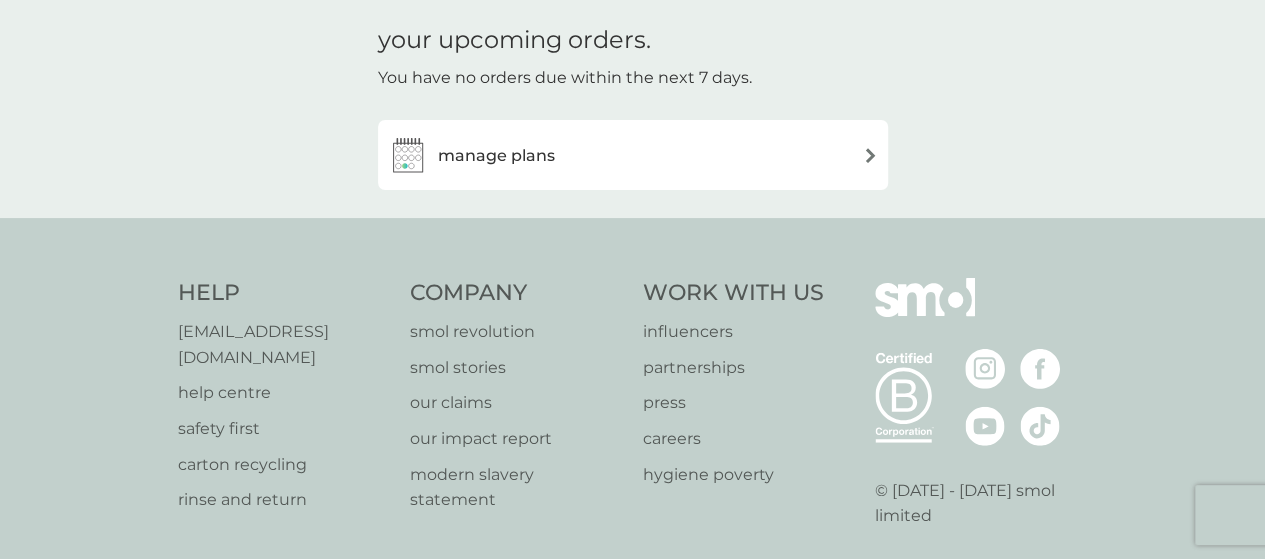 scroll, scrollTop: 0, scrollLeft: 0, axis: both 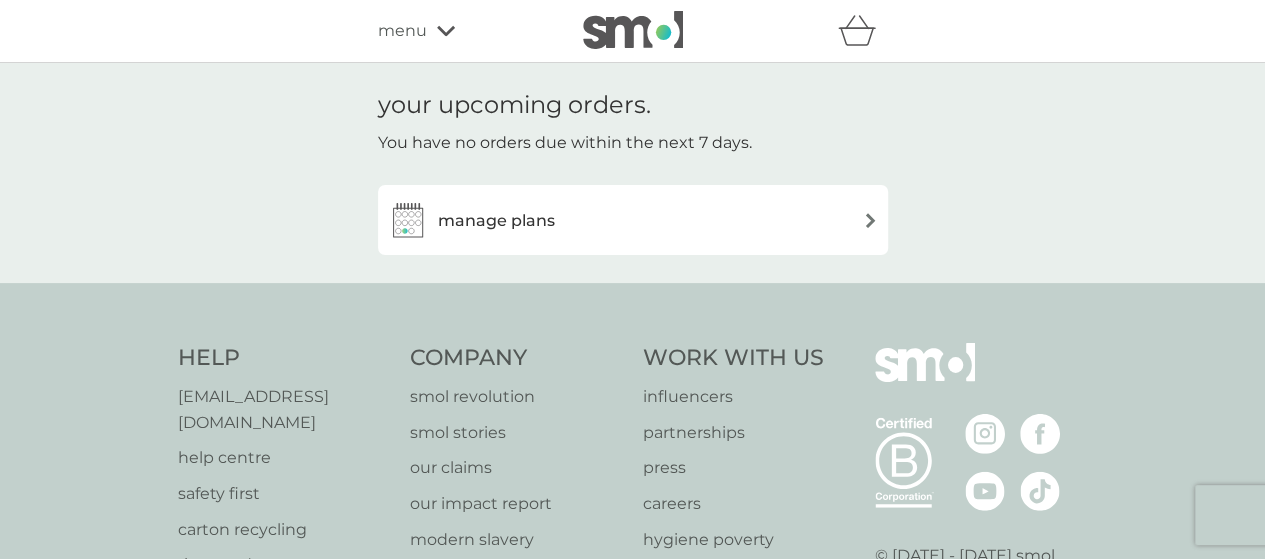 click on "manage plans" at bounding box center (496, 221) 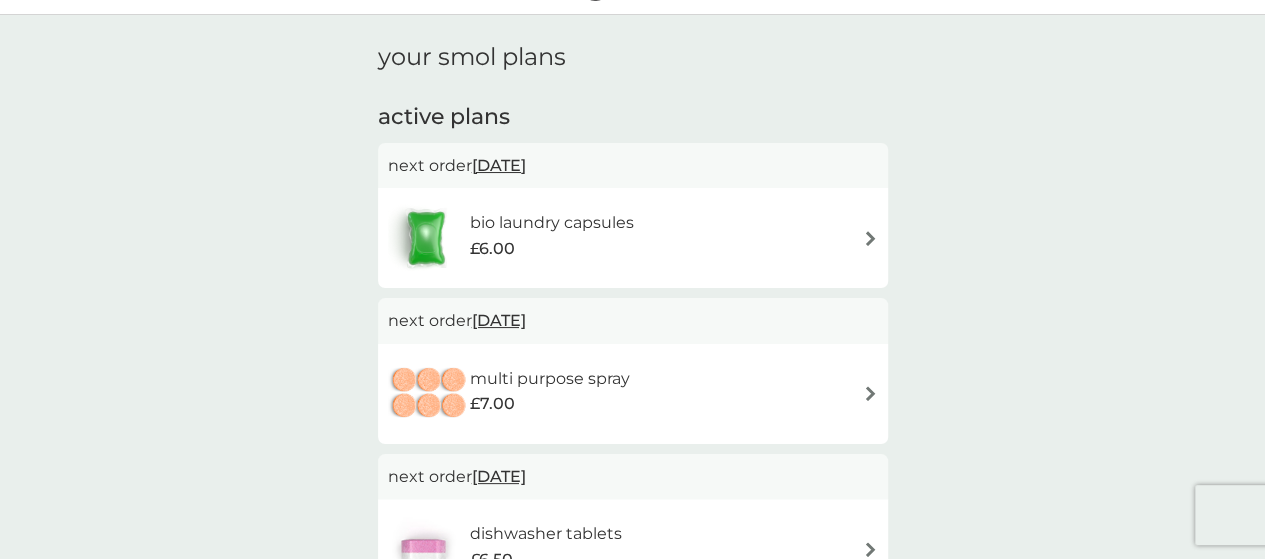 scroll, scrollTop: 0, scrollLeft: 0, axis: both 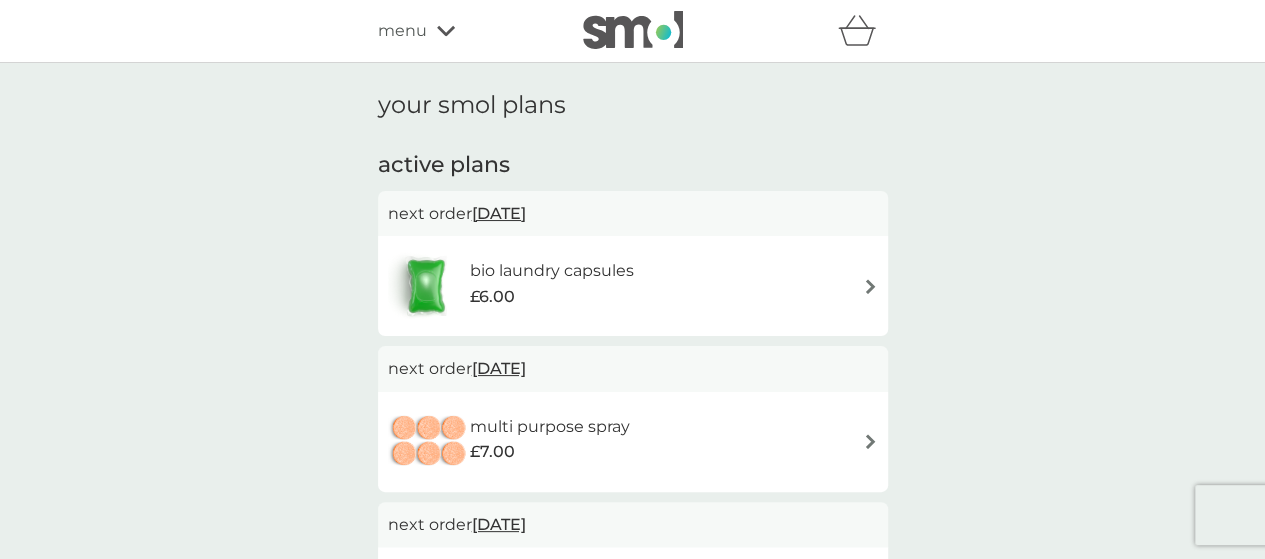 click at bounding box center (870, 286) 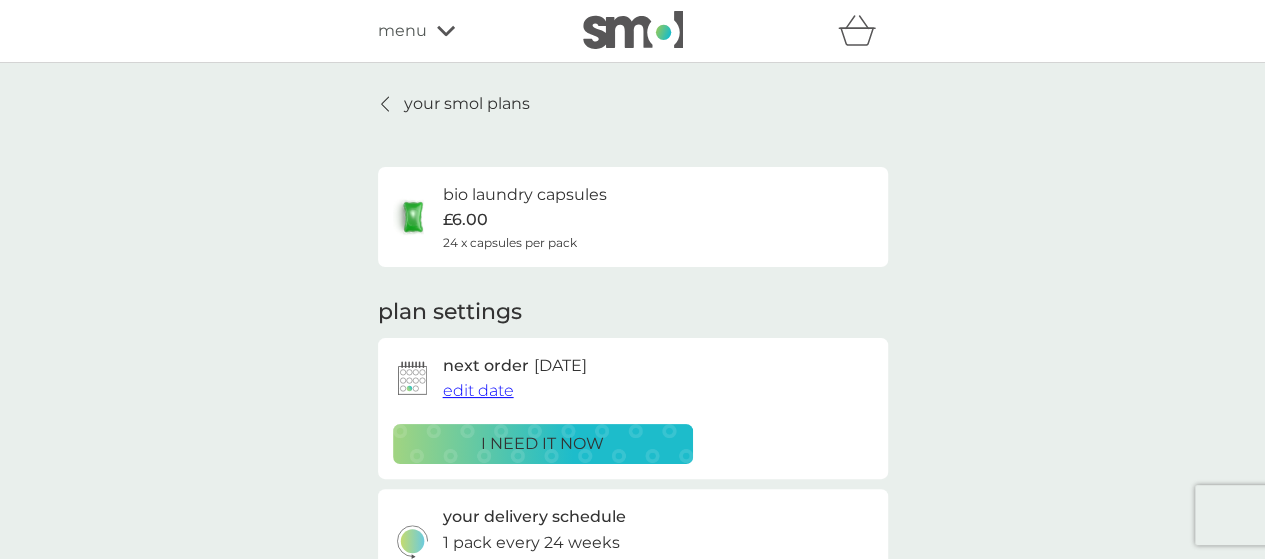 scroll, scrollTop: 100, scrollLeft: 0, axis: vertical 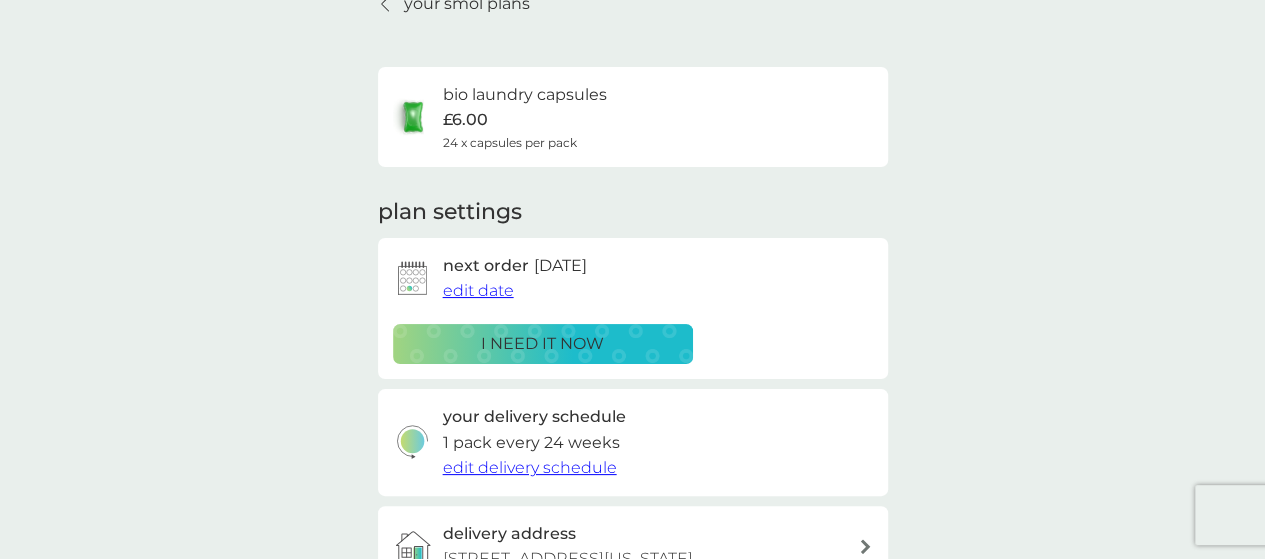 click on "i need it now" at bounding box center [542, 344] 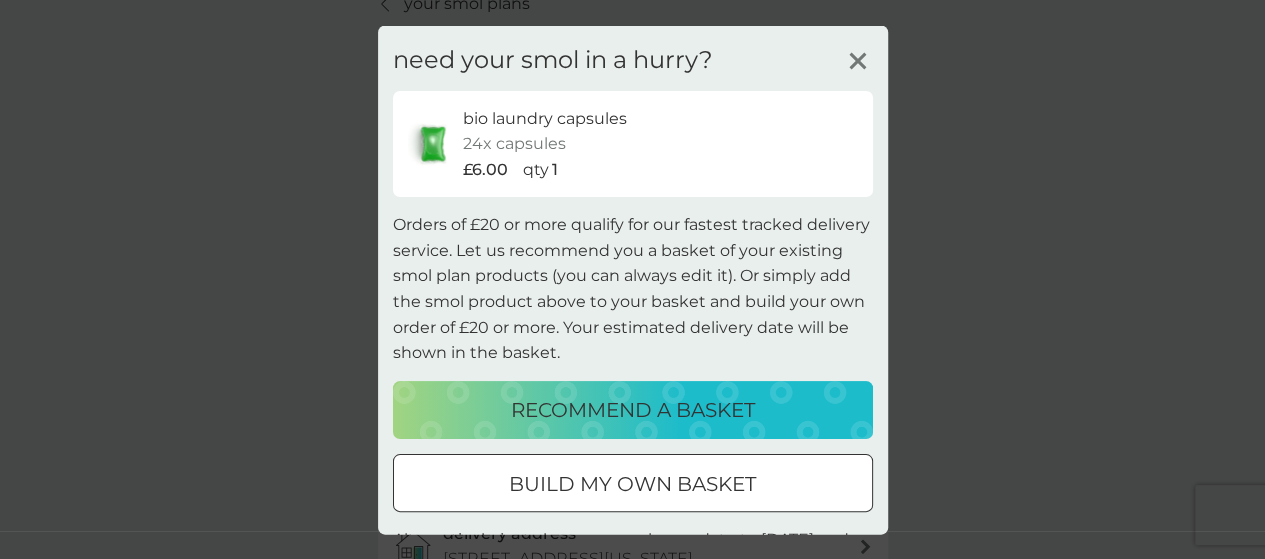 click 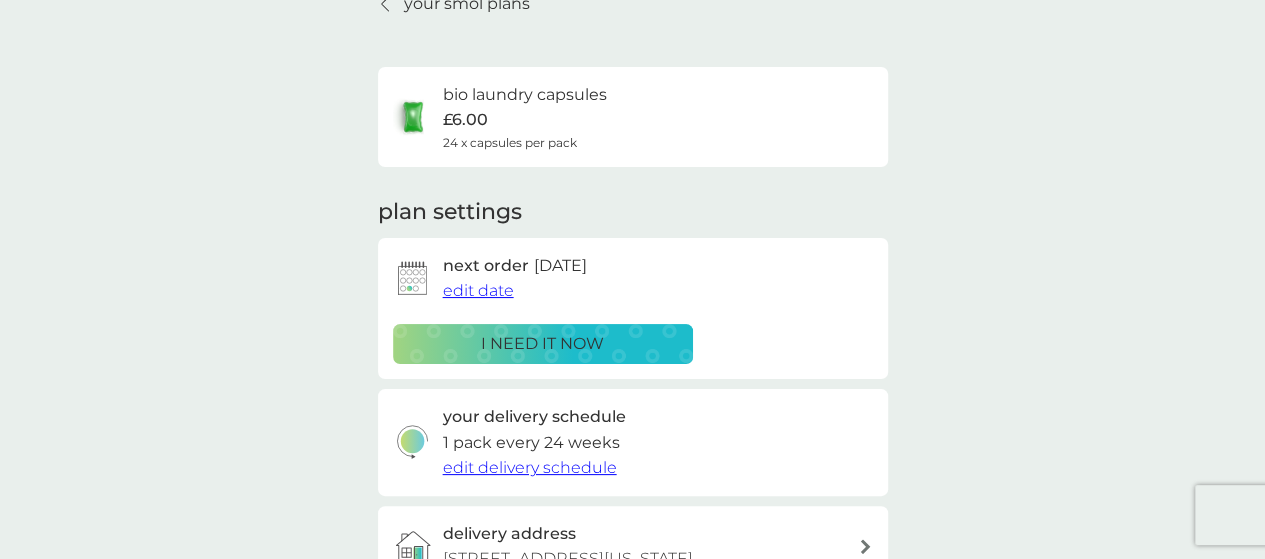 click on "edit date" at bounding box center [478, 290] 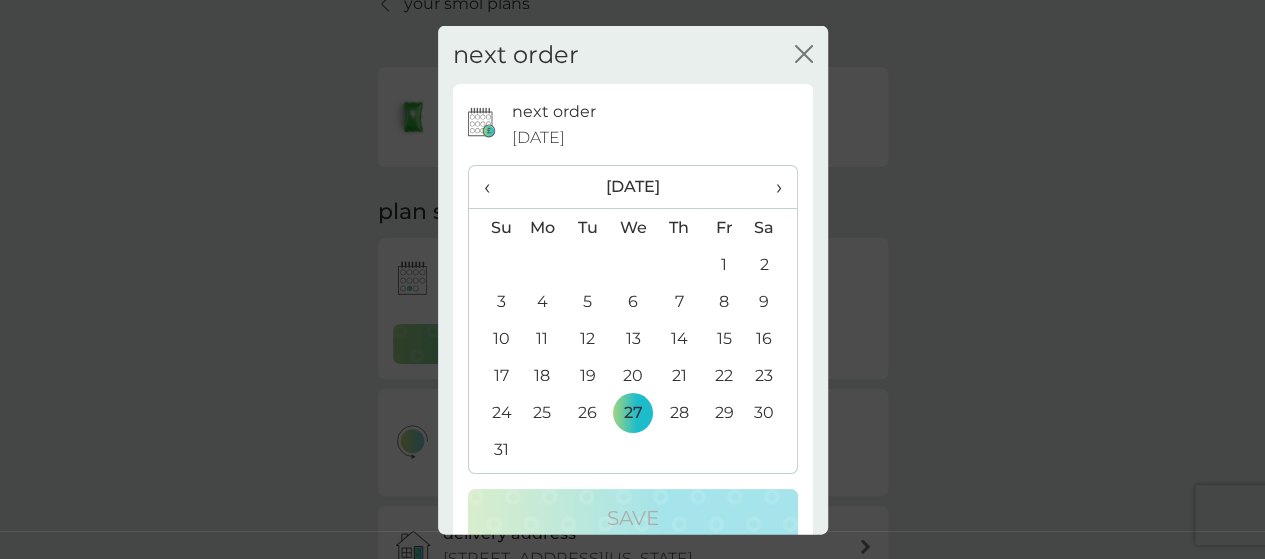 click on "‹" at bounding box center [494, 187] 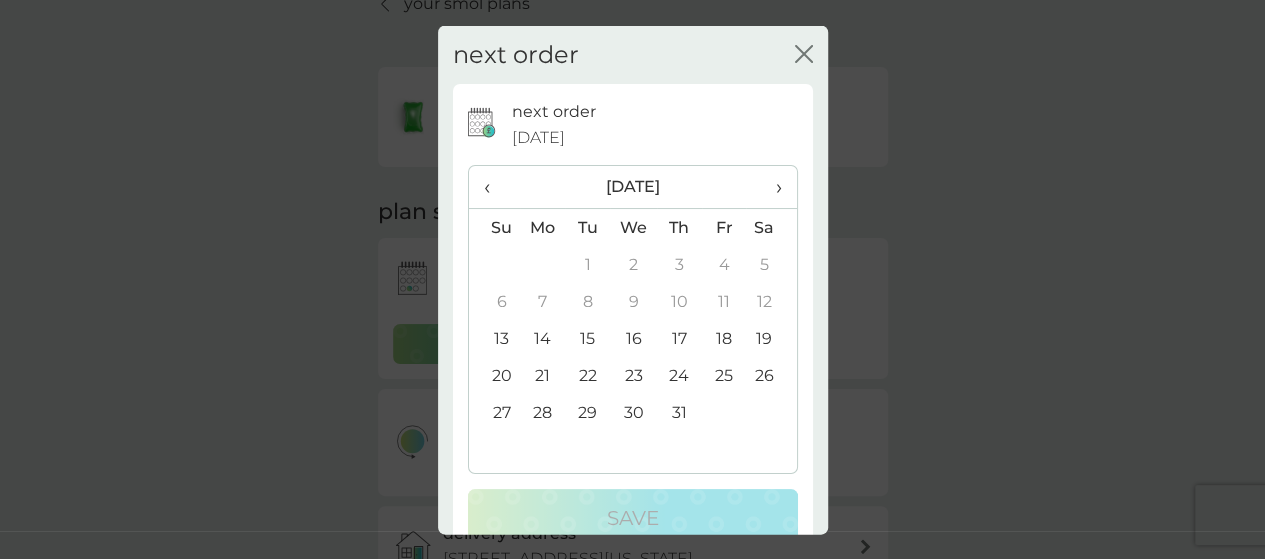 click on "18" at bounding box center [724, 338] 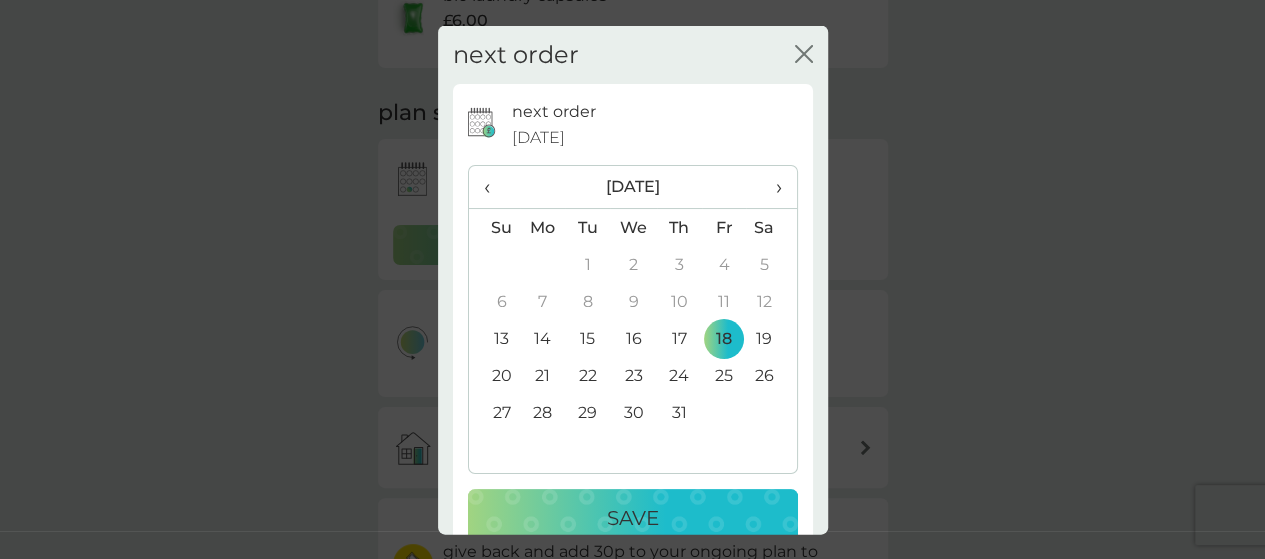 scroll, scrollTop: 400, scrollLeft: 0, axis: vertical 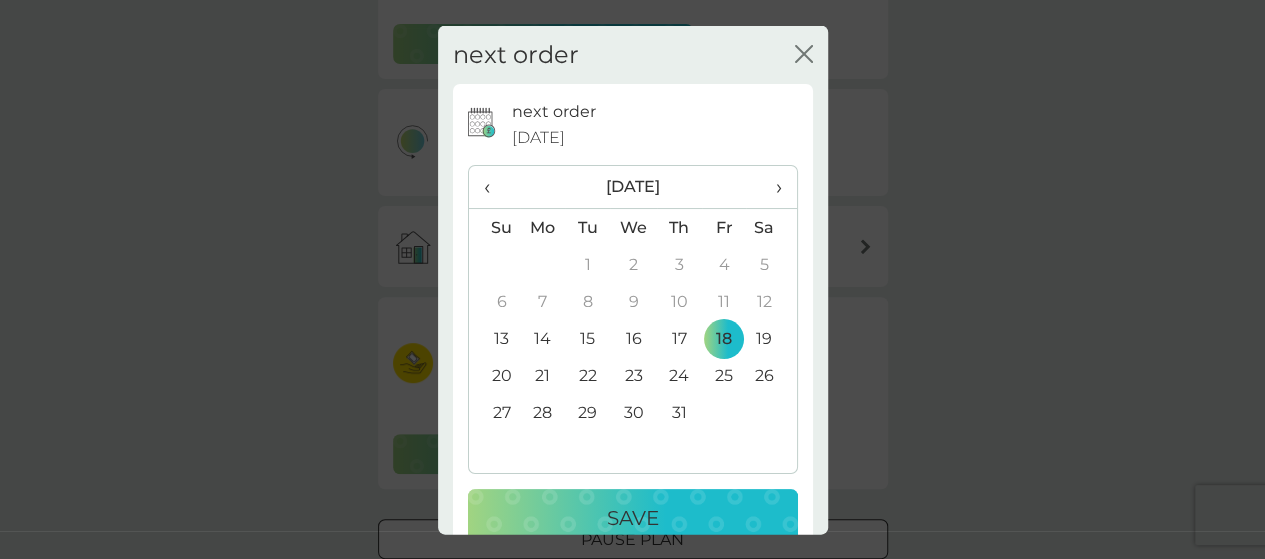 click on "Save" at bounding box center (633, 518) 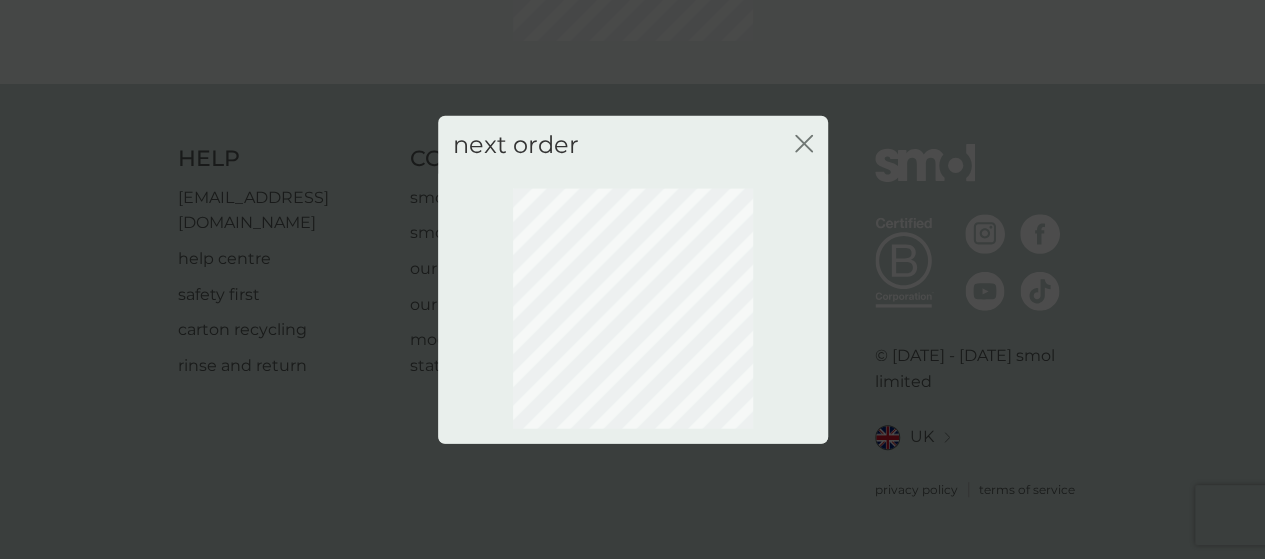 scroll, scrollTop: 279, scrollLeft: 0, axis: vertical 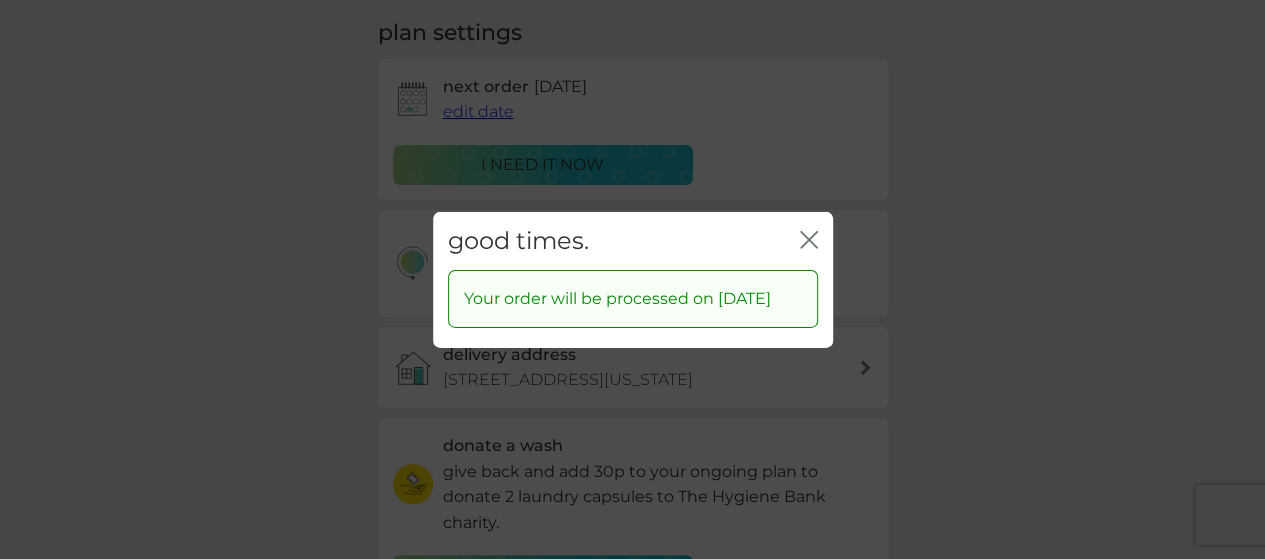 click on "good times. close Your order will be processed on 18 Jul 2025" at bounding box center [632, 279] 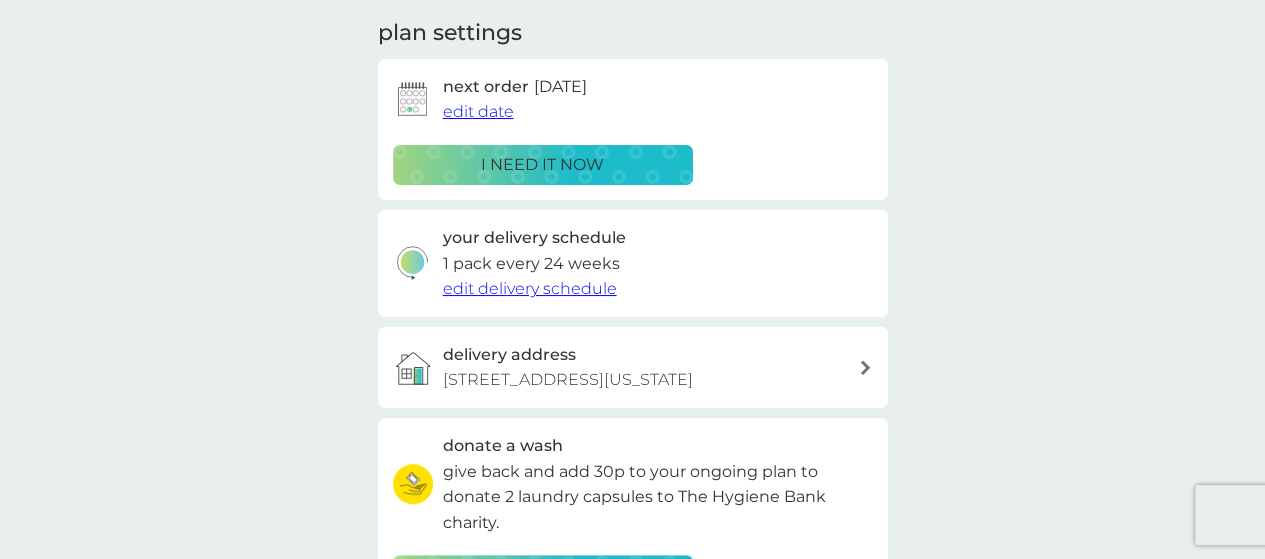 click on "edit delivery schedule" at bounding box center [530, 288] 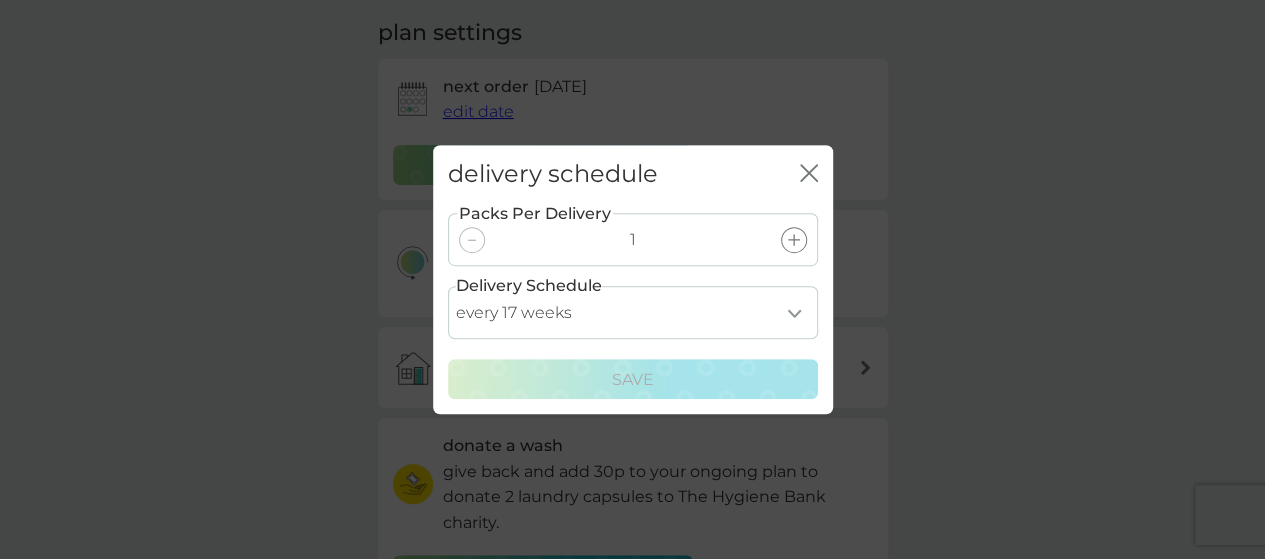 click on "every 1 week every 2 weeks every 3 weeks every 4 weeks every 5 weeks every 6 weeks every 7 weeks every 8 weeks every 9 weeks every 10 weeks every 11 weeks every 12 weeks every 13 weeks every 14 weeks every 15 weeks every 16 weeks every 17 weeks" at bounding box center [633, 312] 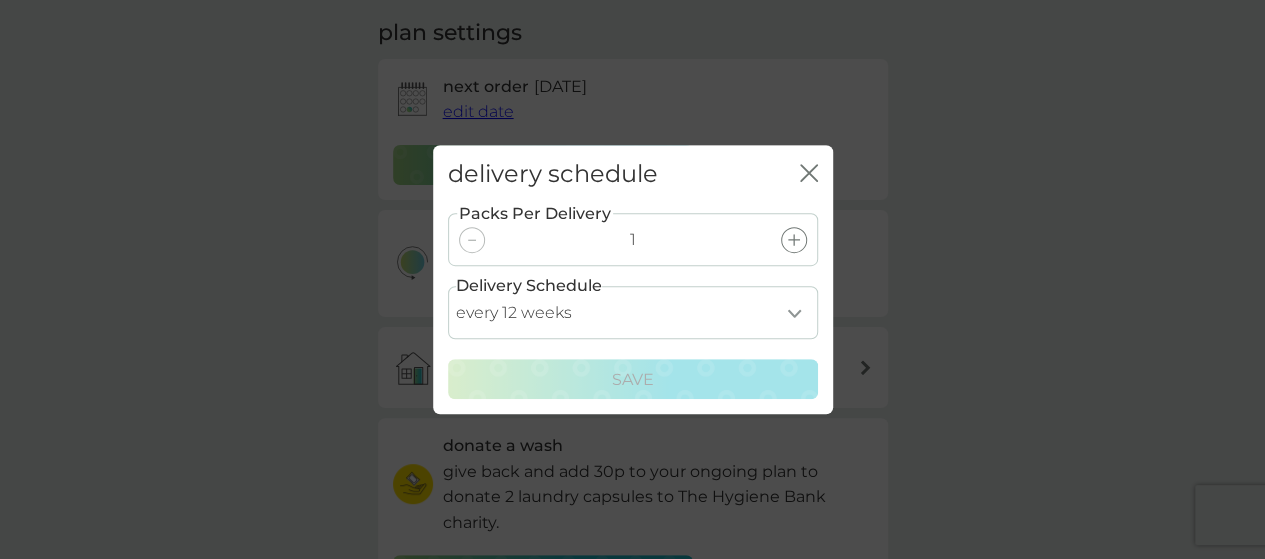 click on "every 1 week every 2 weeks every 3 weeks every 4 weeks every 5 weeks every 6 weeks every 7 weeks every 8 weeks every 9 weeks every 10 weeks every 11 weeks every 12 weeks every 13 weeks every 14 weeks every 15 weeks every 16 weeks every 17 weeks" at bounding box center [633, 312] 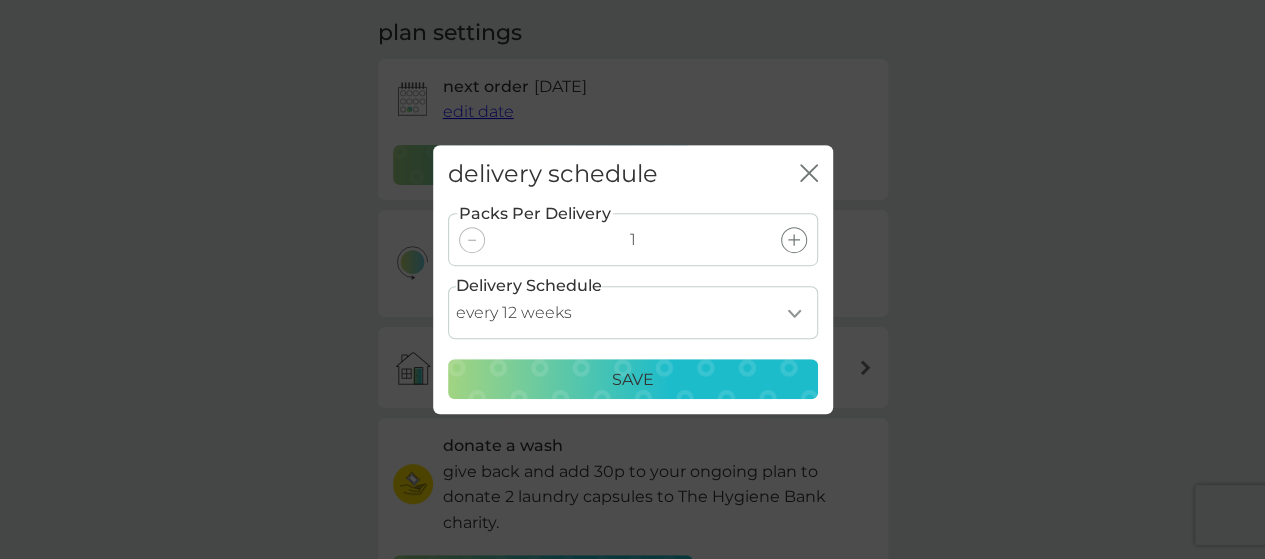 click on "Save" at bounding box center [633, 380] 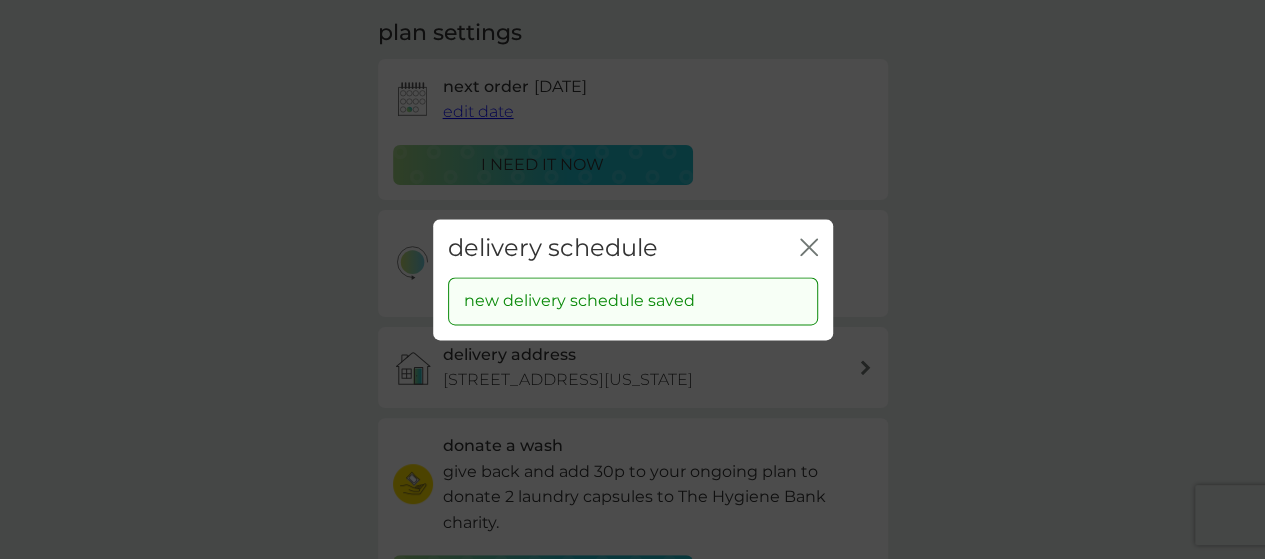 click on "close" 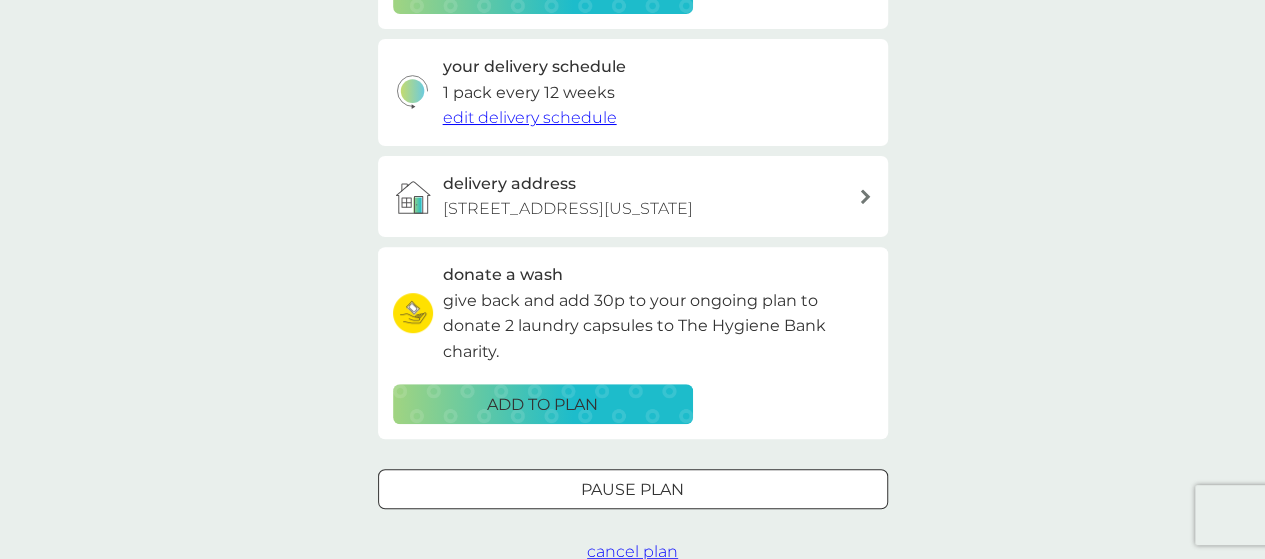 scroll, scrollTop: 479, scrollLeft: 0, axis: vertical 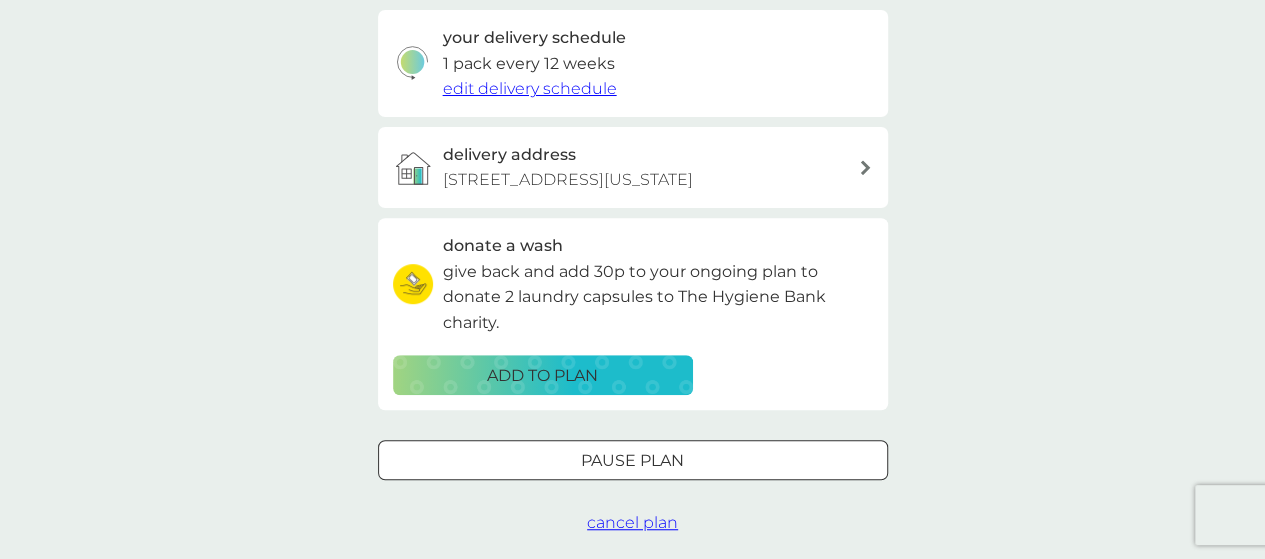 click on "ADD TO PLAN" at bounding box center [542, 376] 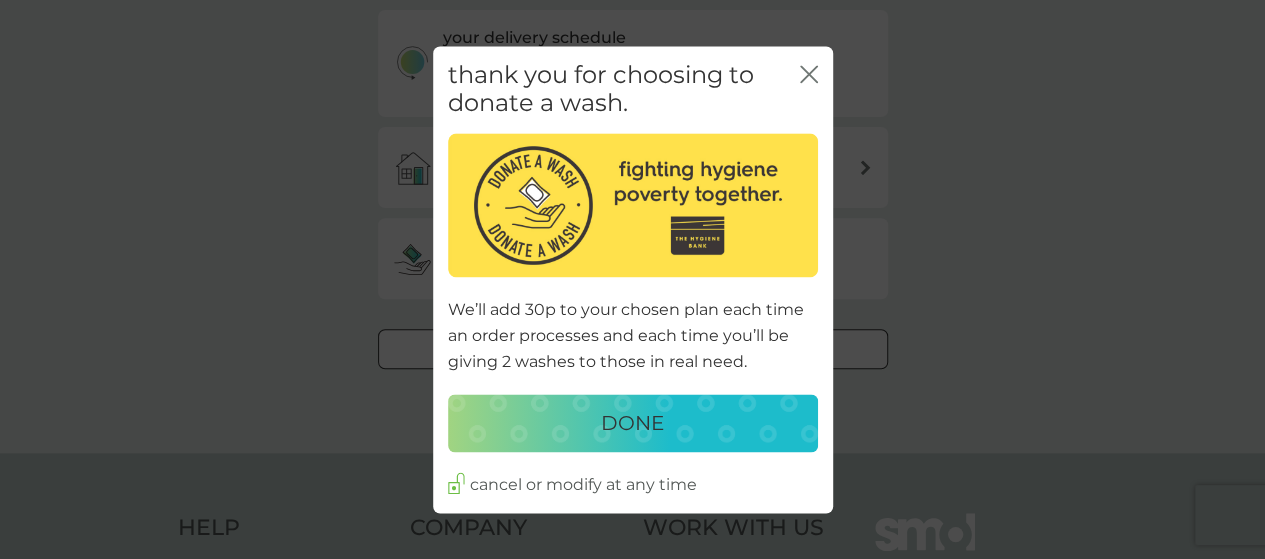 click on "DONE" at bounding box center (633, 424) 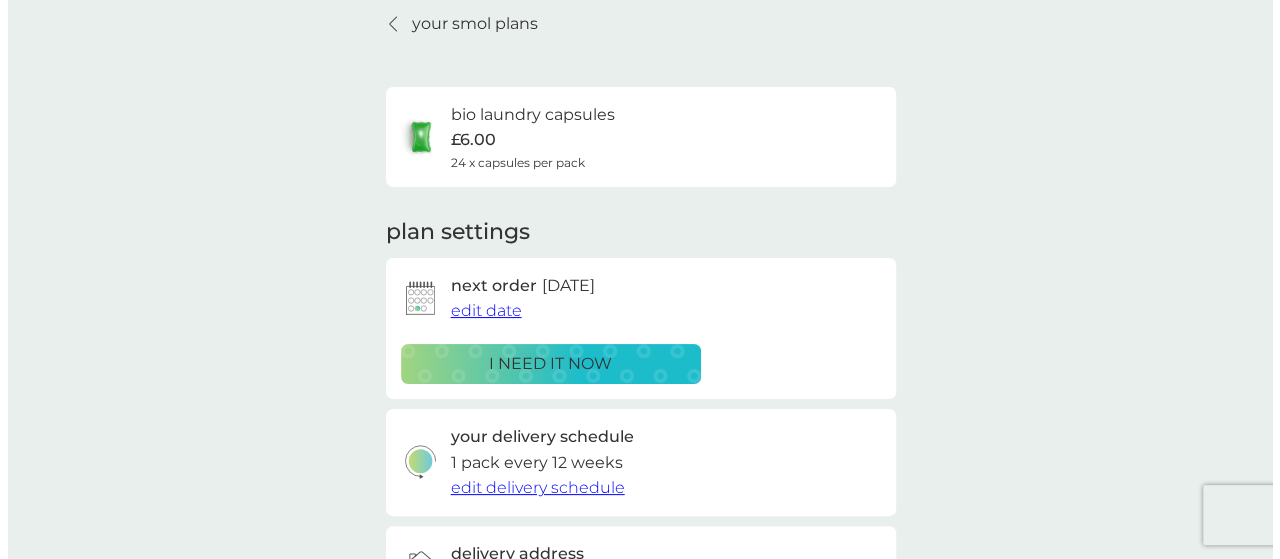 scroll, scrollTop: 0, scrollLeft: 0, axis: both 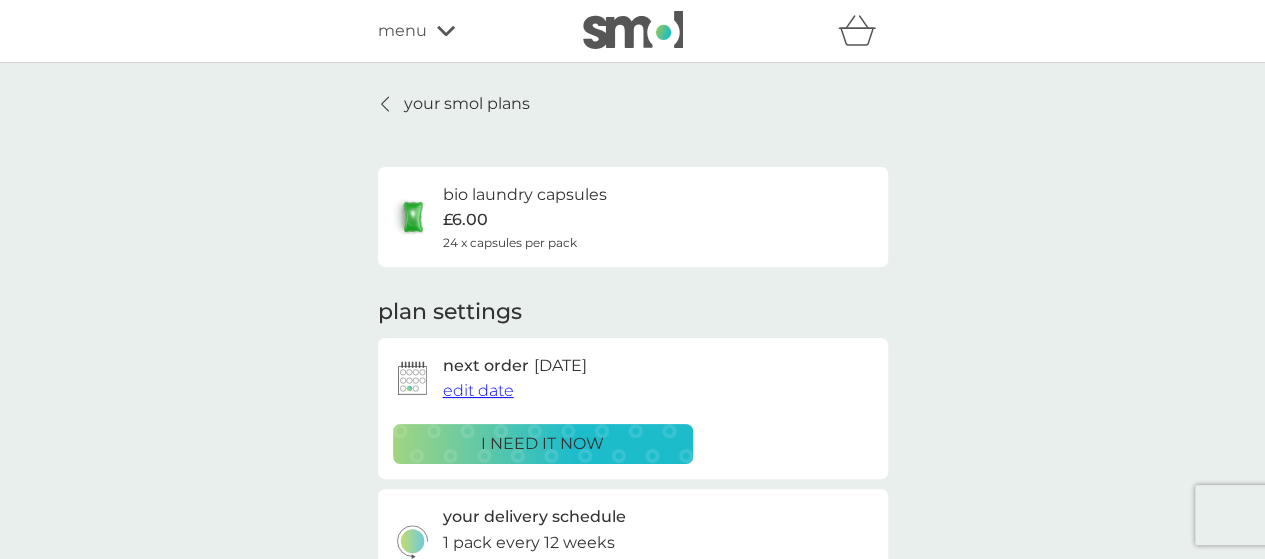 click 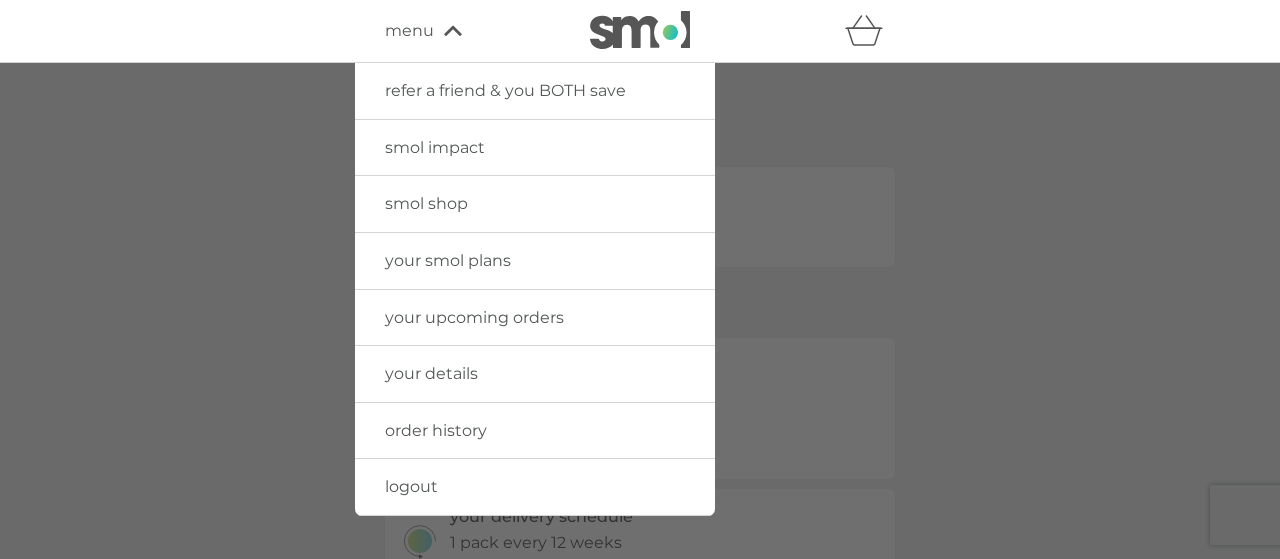 click on "logout" at bounding box center [411, 486] 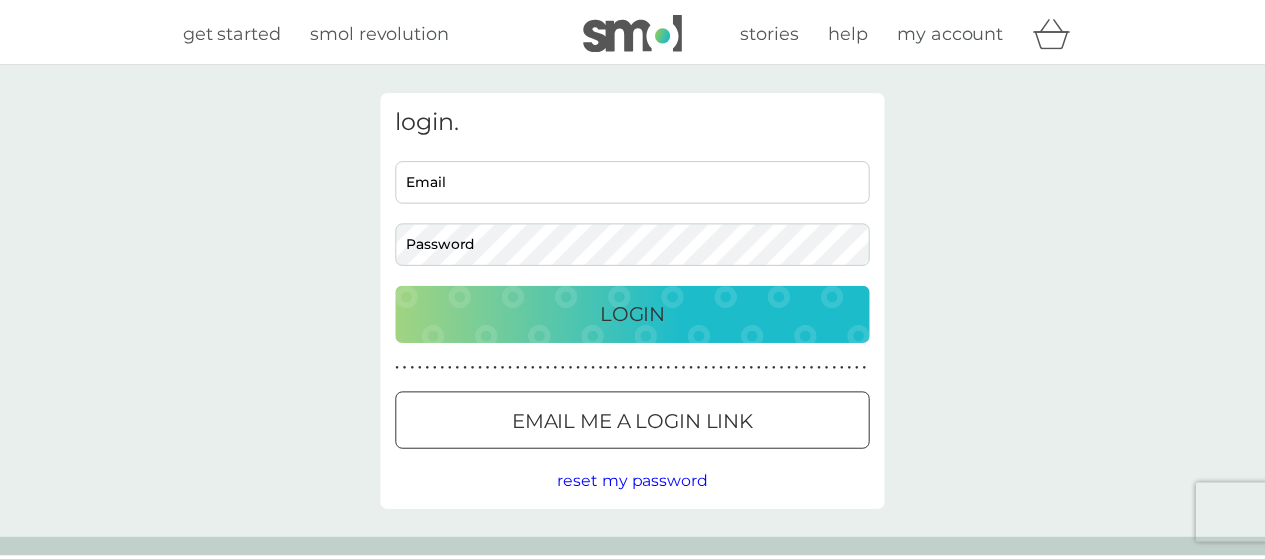 scroll, scrollTop: 0, scrollLeft: 0, axis: both 